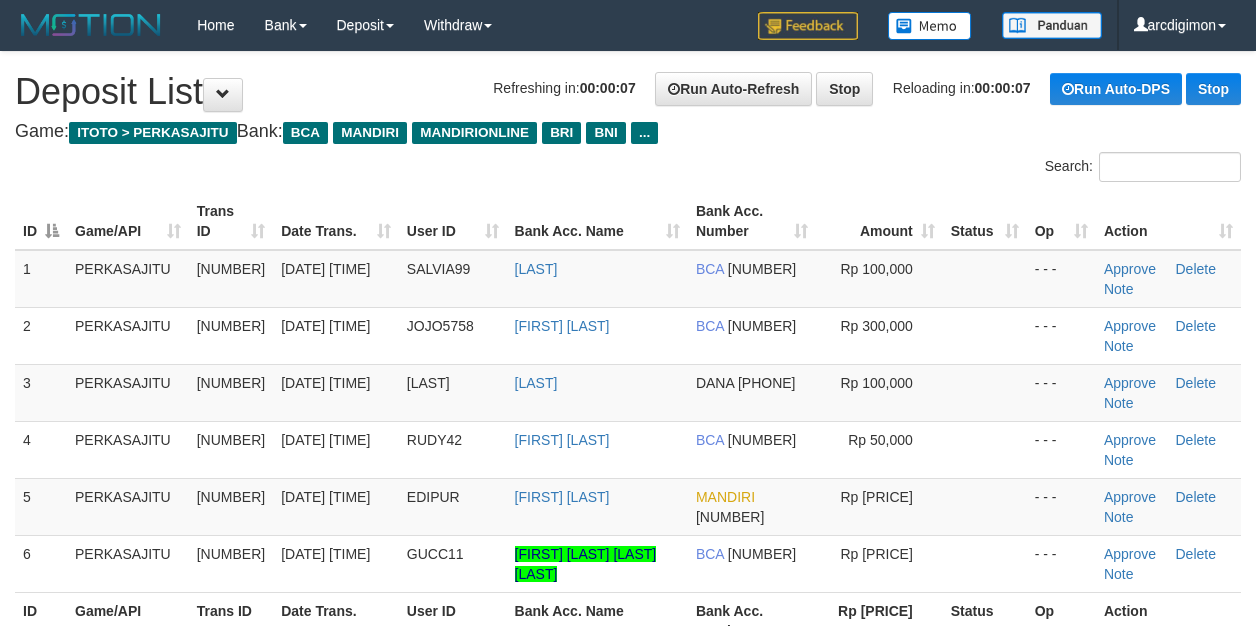 scroll, scrollTop: 0, scrollLeft: 0, axis: both 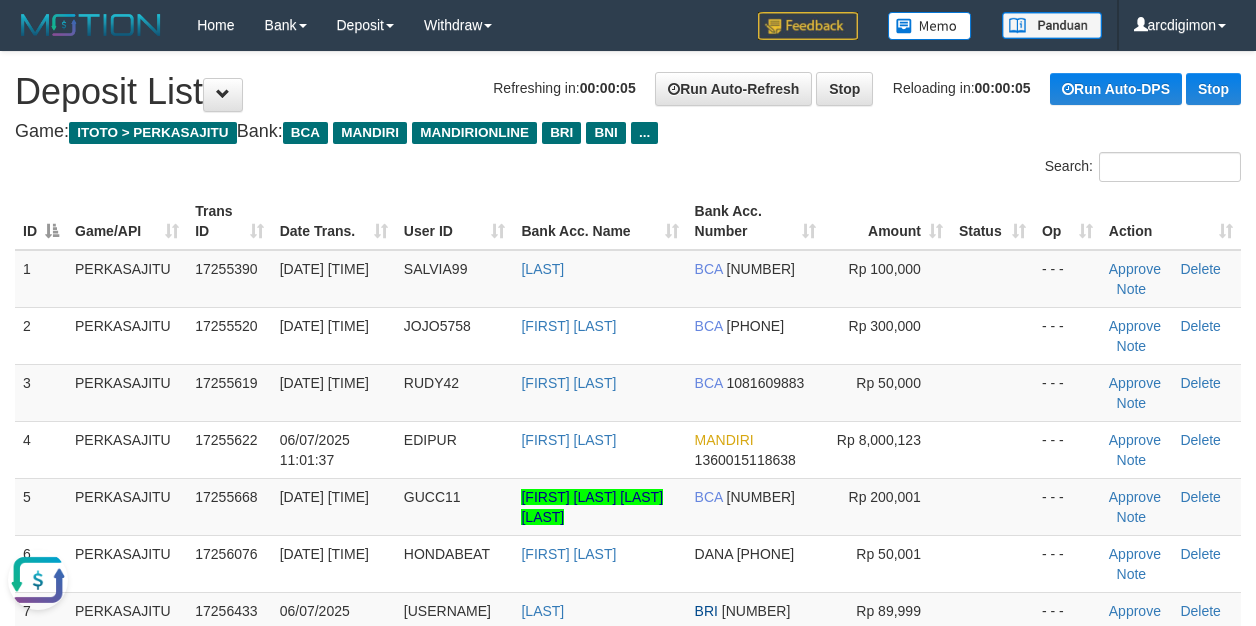 click on "Search:" at bounding box center [942, 169] 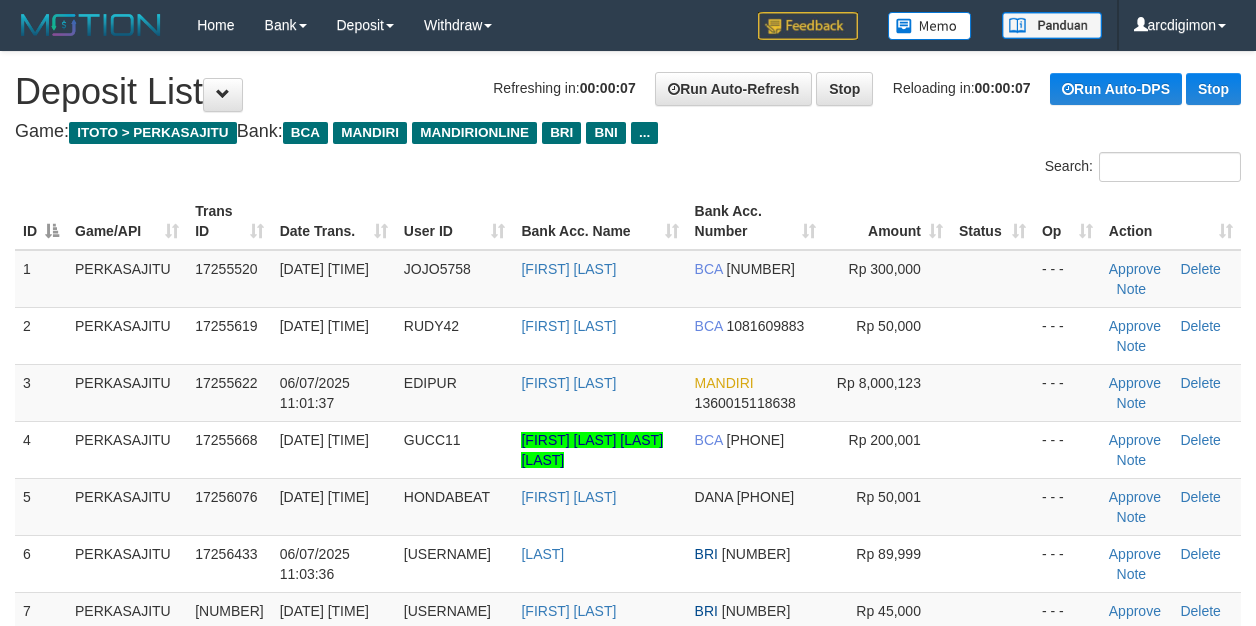 scroll, scrollTop: 0, scrollLeft: 0, axis: both 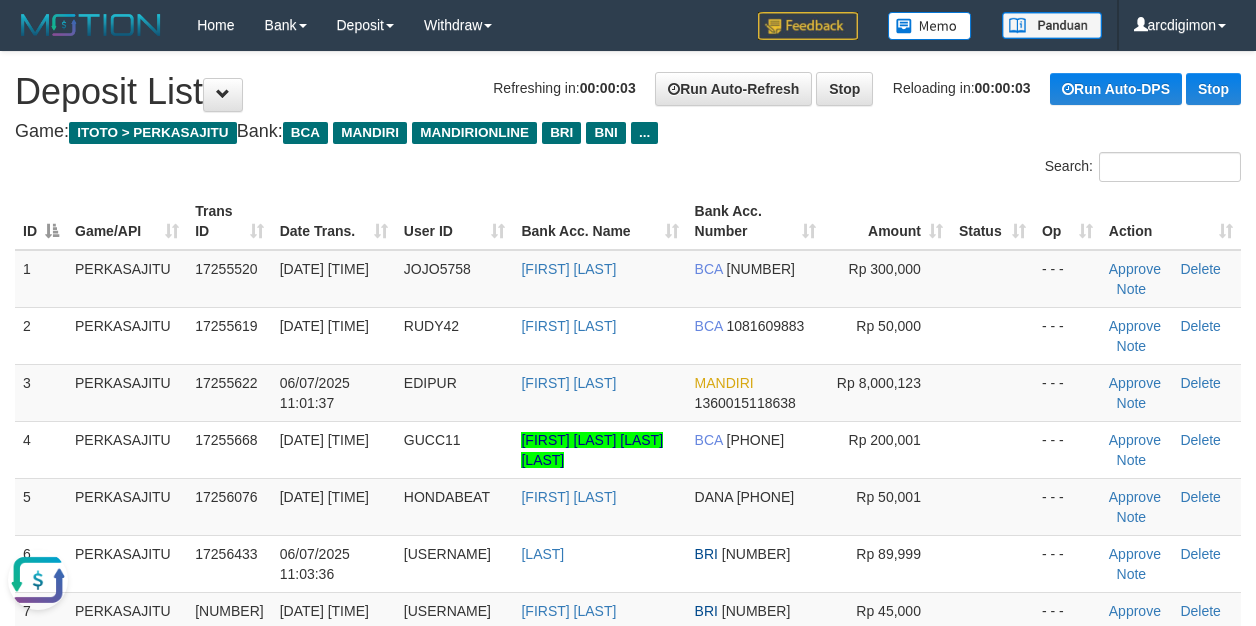 click on "Game:   ITOTO > PERKASAJITU    		Bank:   BCA   MANDIRI   MANDIRIONLINE   BRI   BNI   ..." at bounding box center [628, 132] 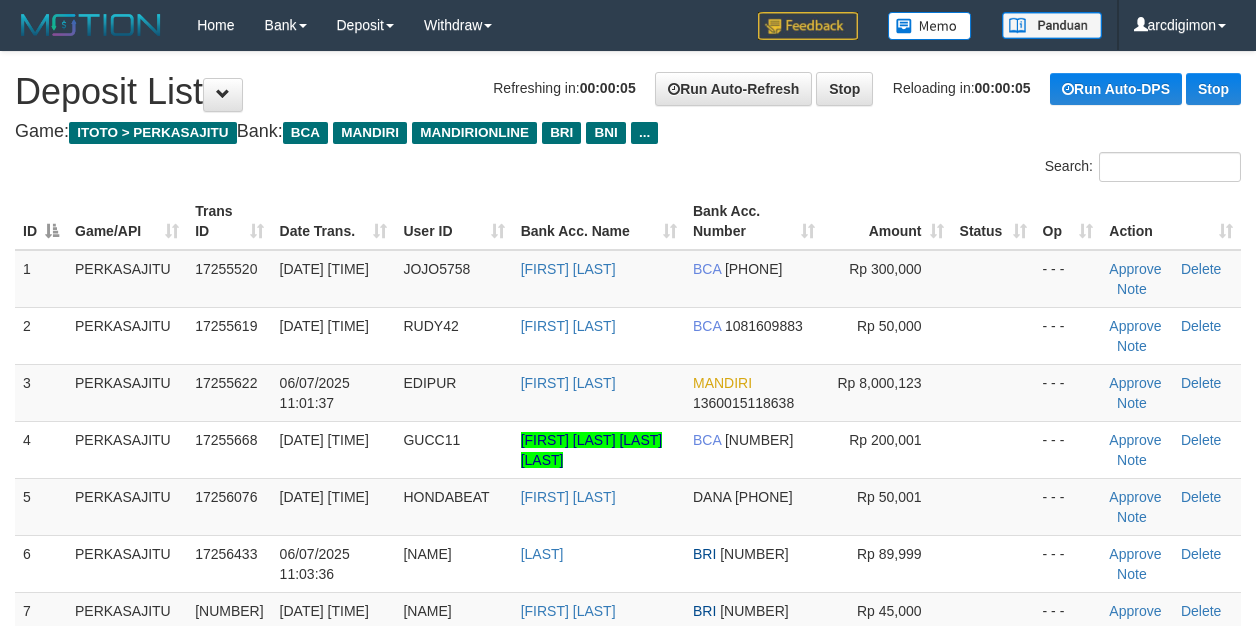 scroll, scrollTop: 0, scrollLeft: 0, axis: both 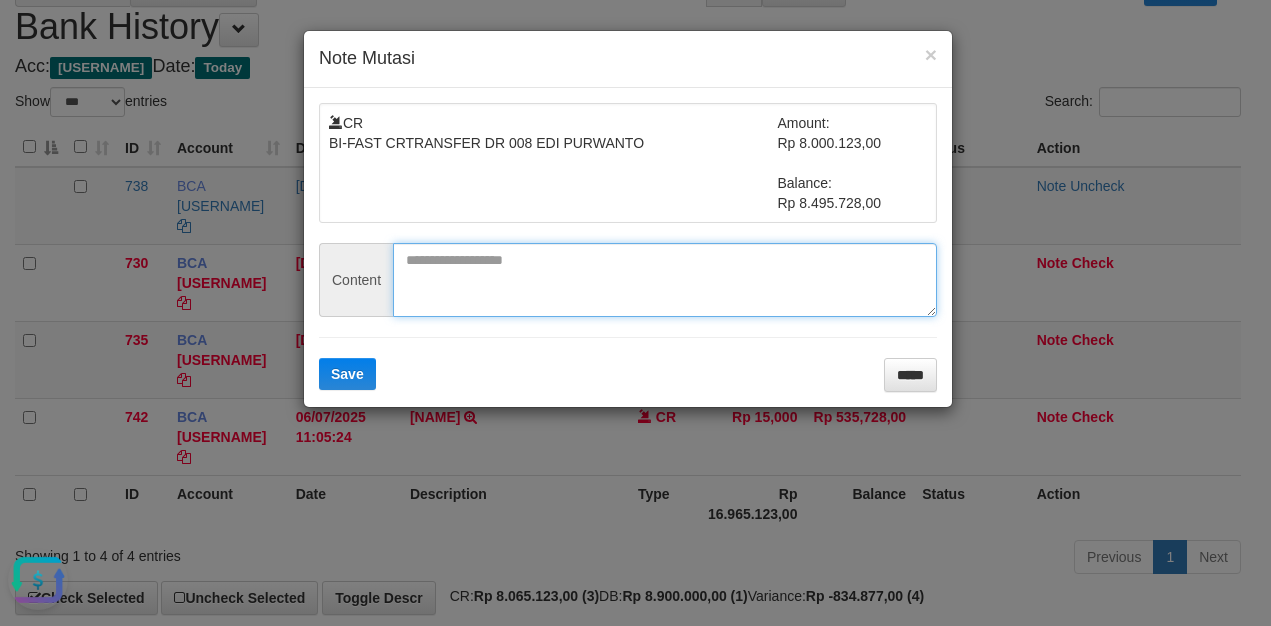 paste on "******" 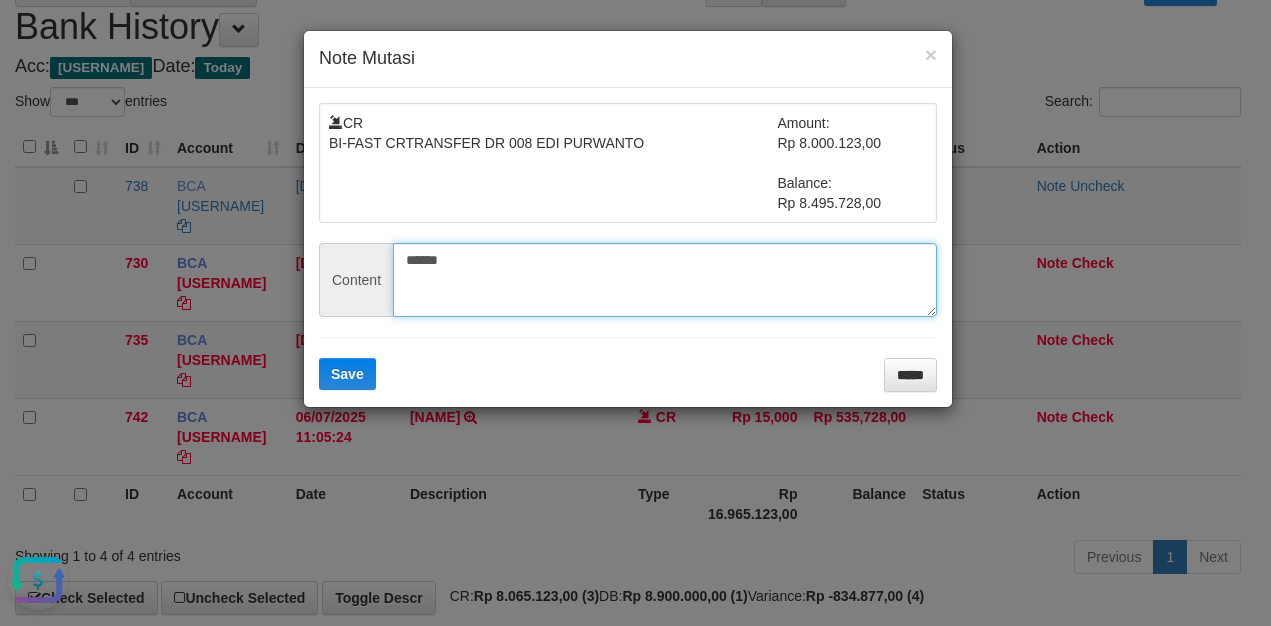 type on "******" 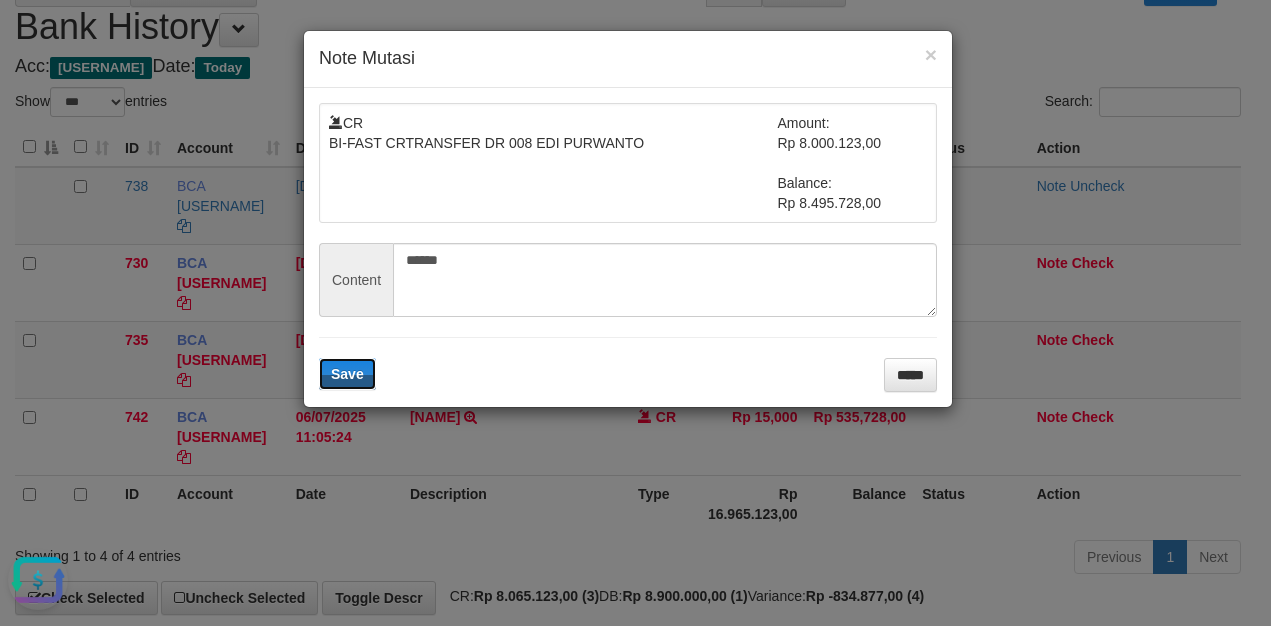 type 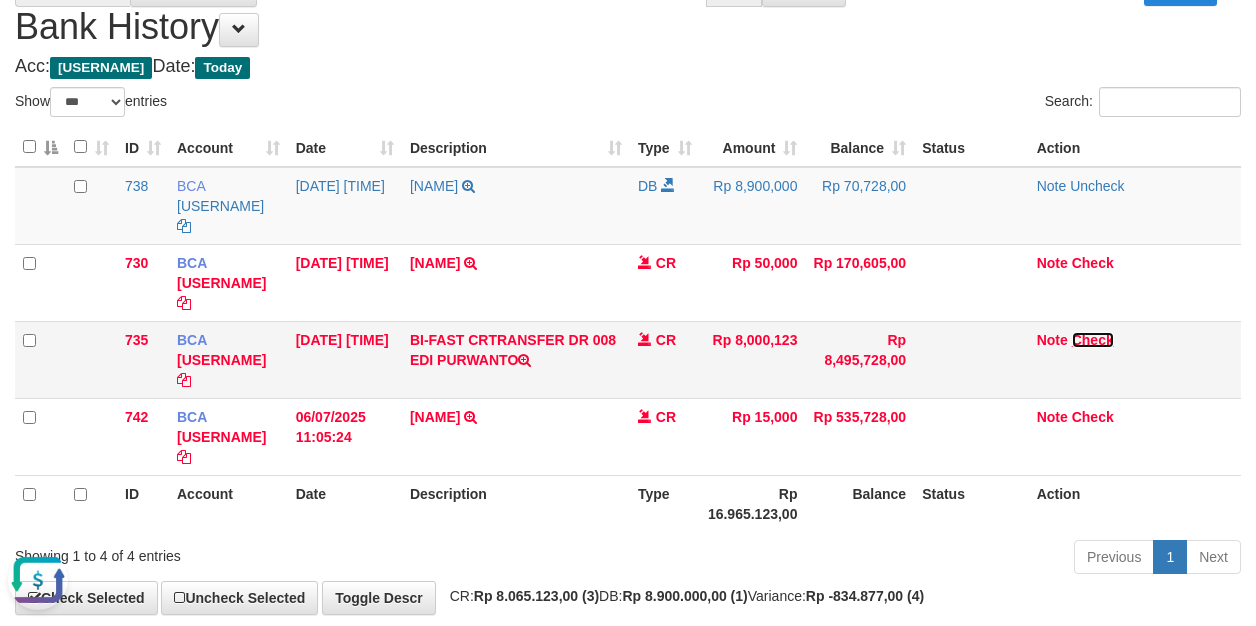 click on "Check" at bounding box center [221, 360] 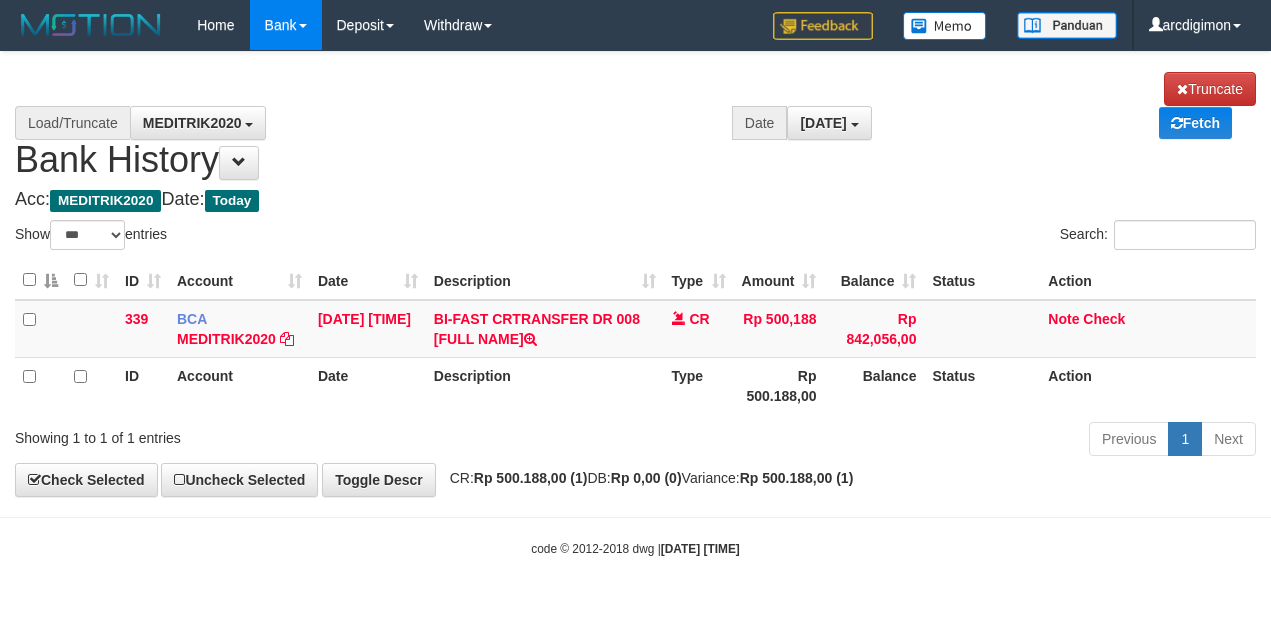 scroll, scrollTop: 0, scrollLeft: 0, axis: both 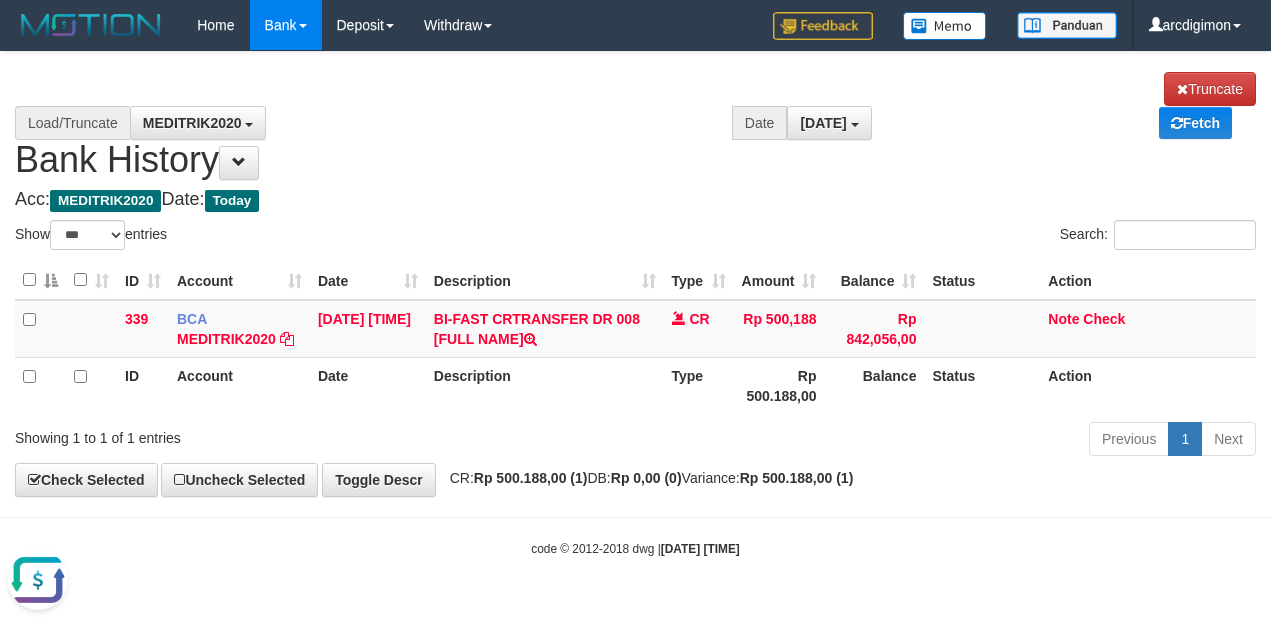 click on "**********" at bounding box center [635, 274] 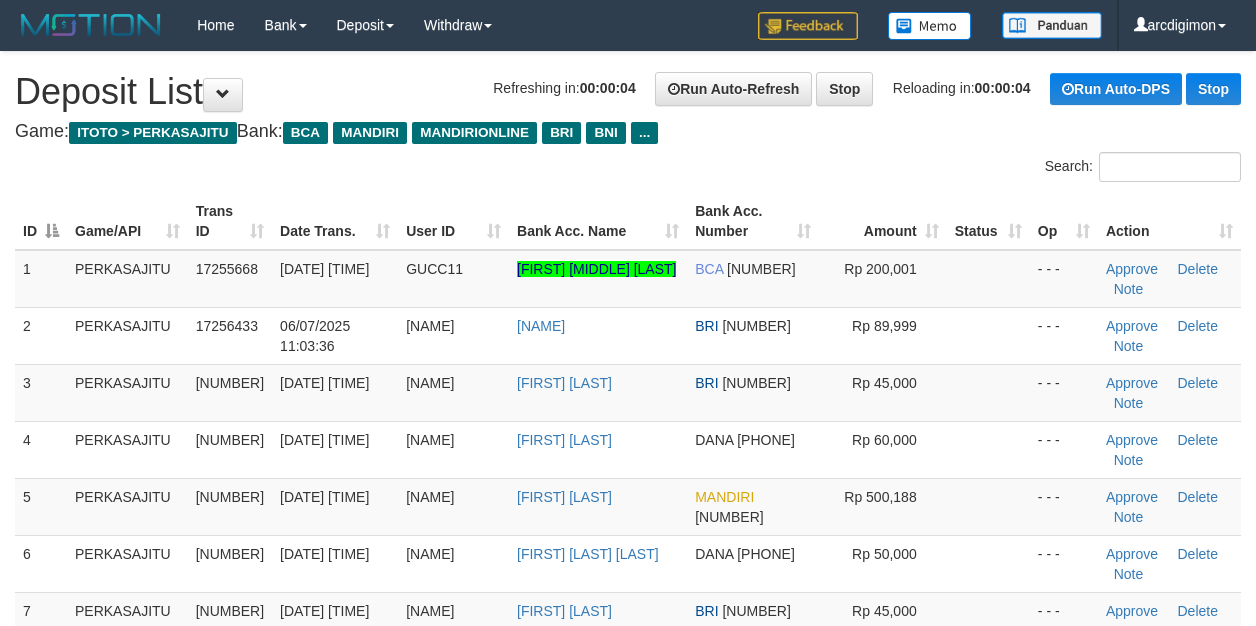 scroll, scrollTop: 0, scrollLeft: 0, axis: both 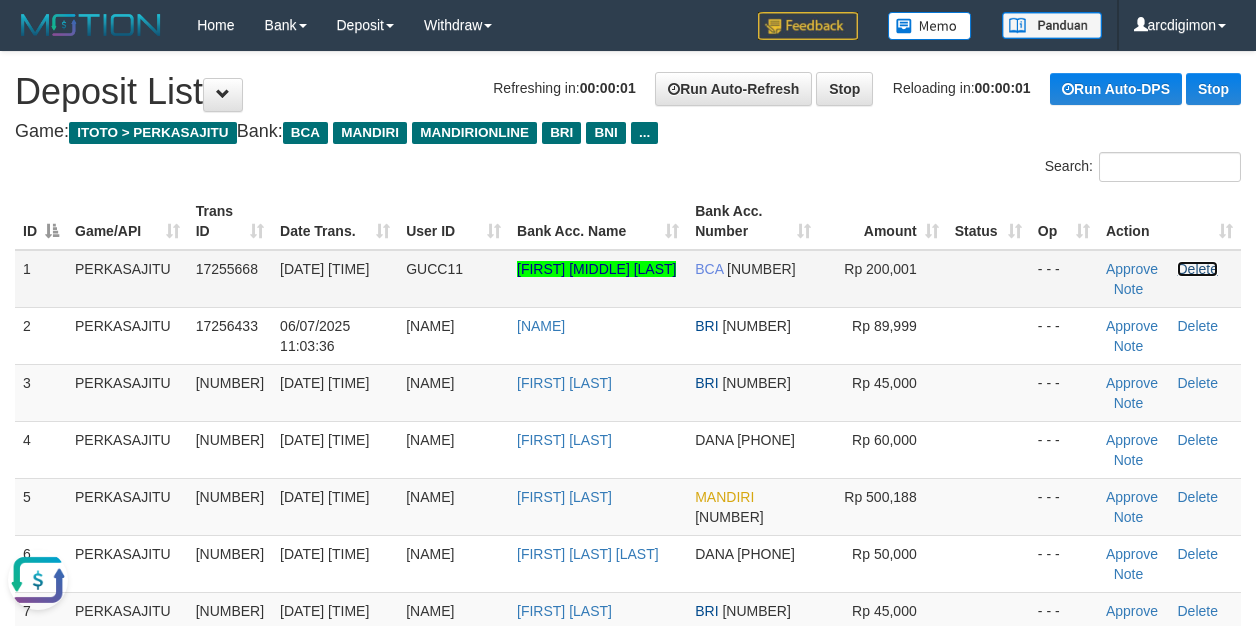 click on "Delete" at bounding box center (1197, 269) 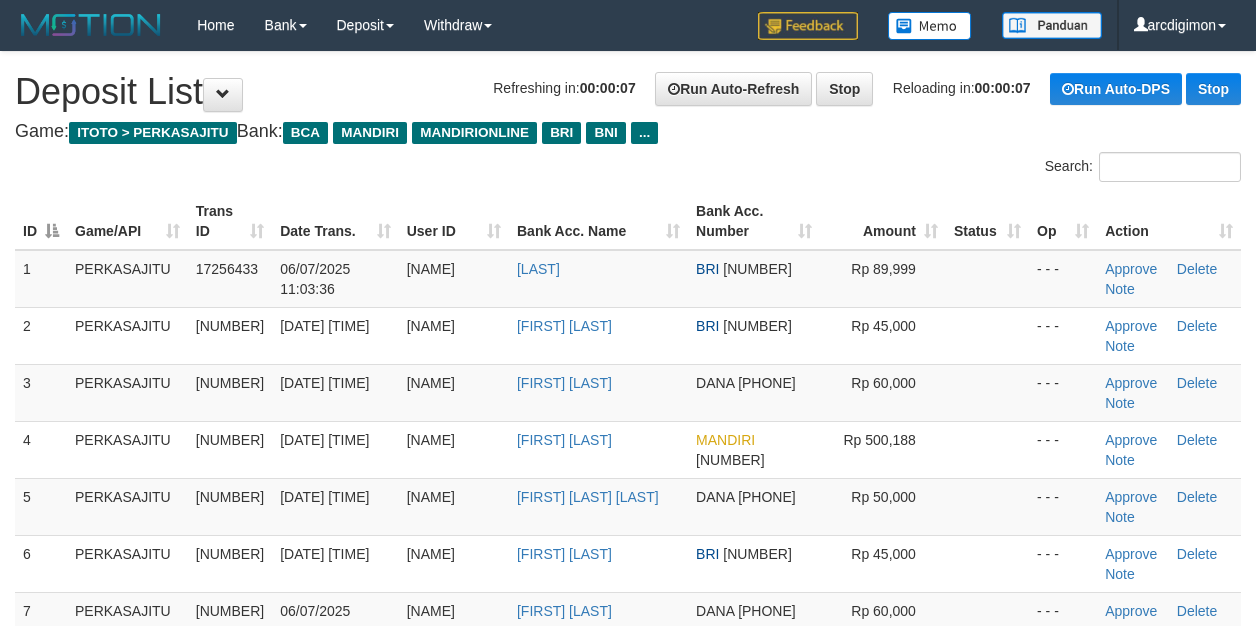 scroll, scrollTop: 0, scrollLeft: 0, axis: both 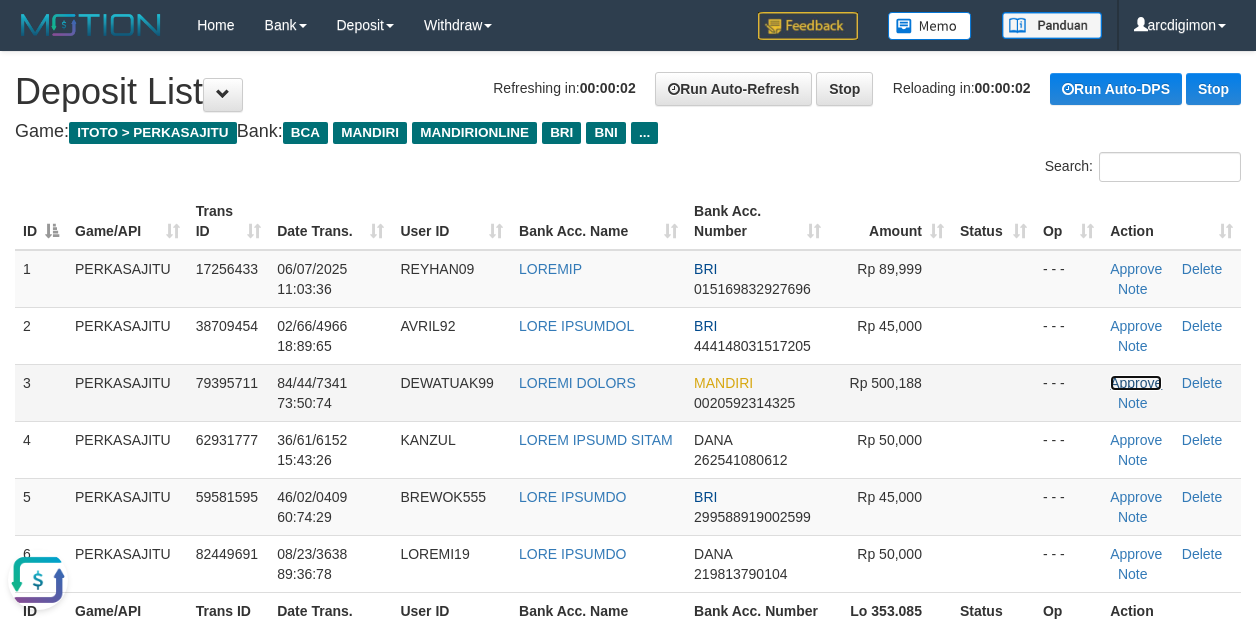 click on "Approve" at bounding box center (1136, 269) 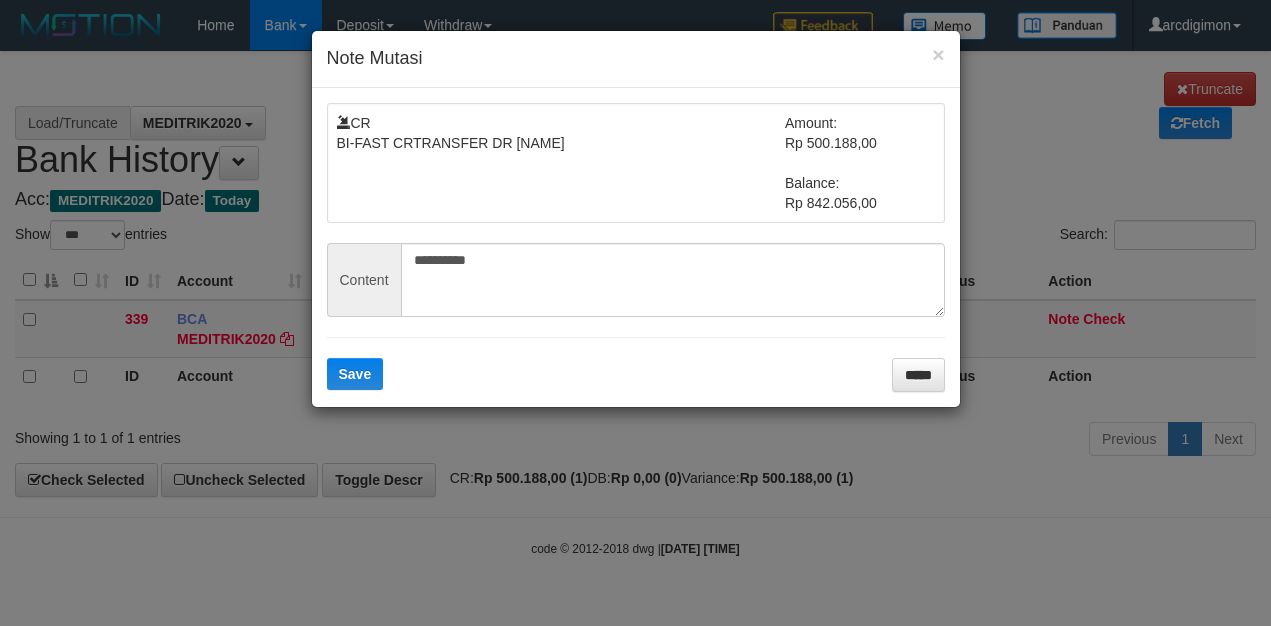 scroll, scrollTop: 0, scrollLeft: 0, axis: both 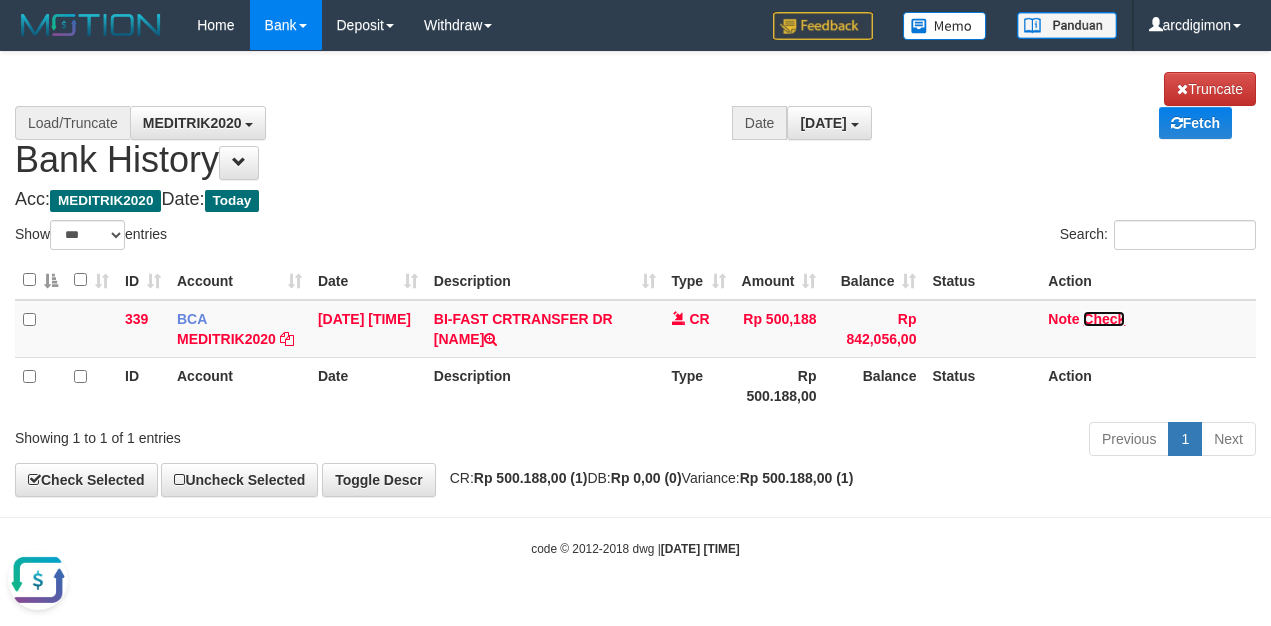 click on "Check" at bounding box center [226, 339] 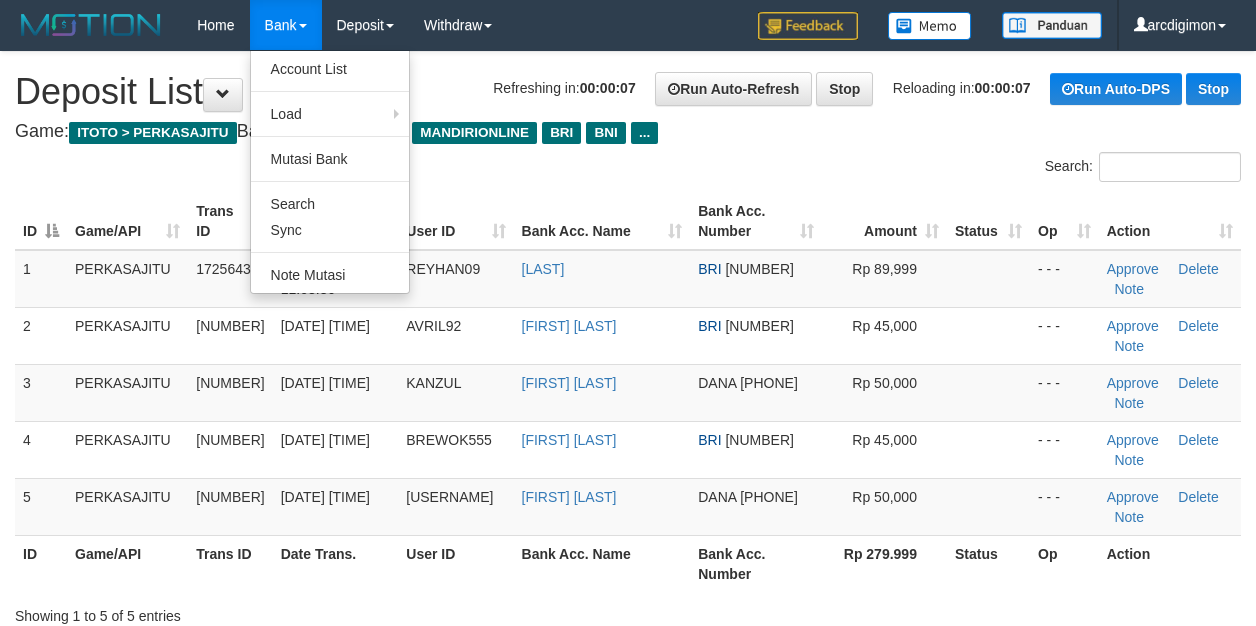 scroll, scrollTop: 0, scrollLeft: 0, axis: both 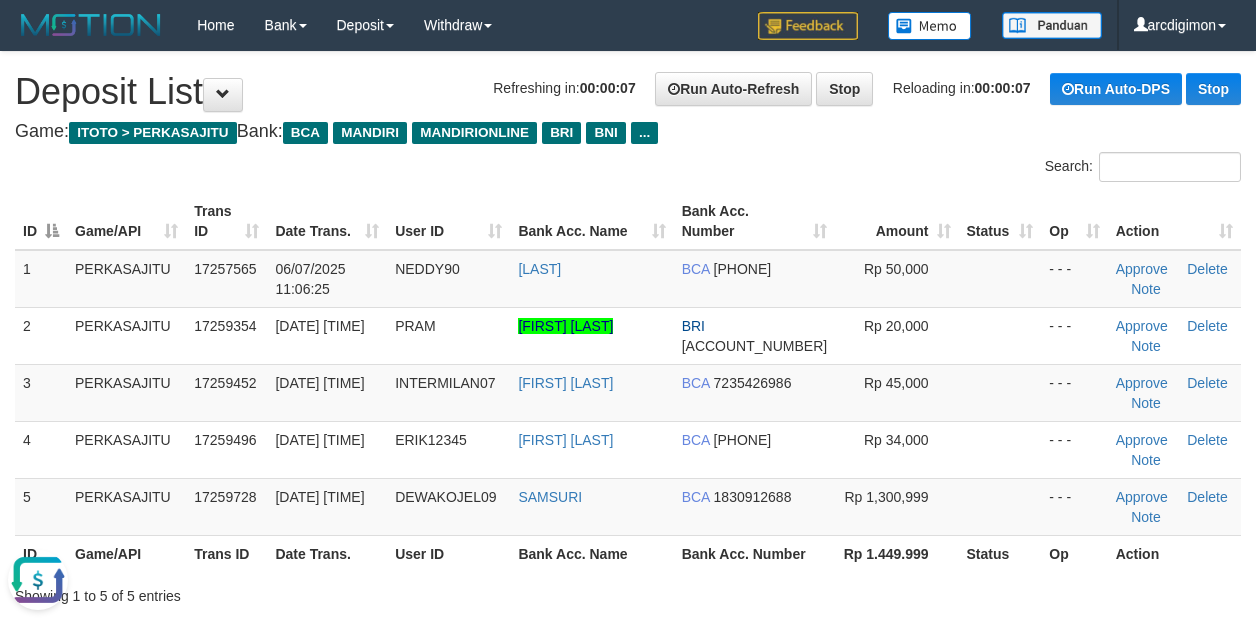 click on "ID Game/API Trans ID Date Trans. User ID Bank Acc. Name Bank Acc. Number Amount Status Op Action
1
PERKASAJITU
17257565
[DATE] [TIME]
PRAM
[FIRST] [LAST]
BCA
[ACCOUNT_NUMBER]
Rp 50,000
- - -
Approve
Delete
Note
2
PERKASAJITU
17259354
[DATE] [TIME]
PRAM
DWI PRAMONO SUSETYO
BRI
[ACCOUNT_NUMBER]
Rp 20,000
- - -
Approve" at bounding box center (628, 382) 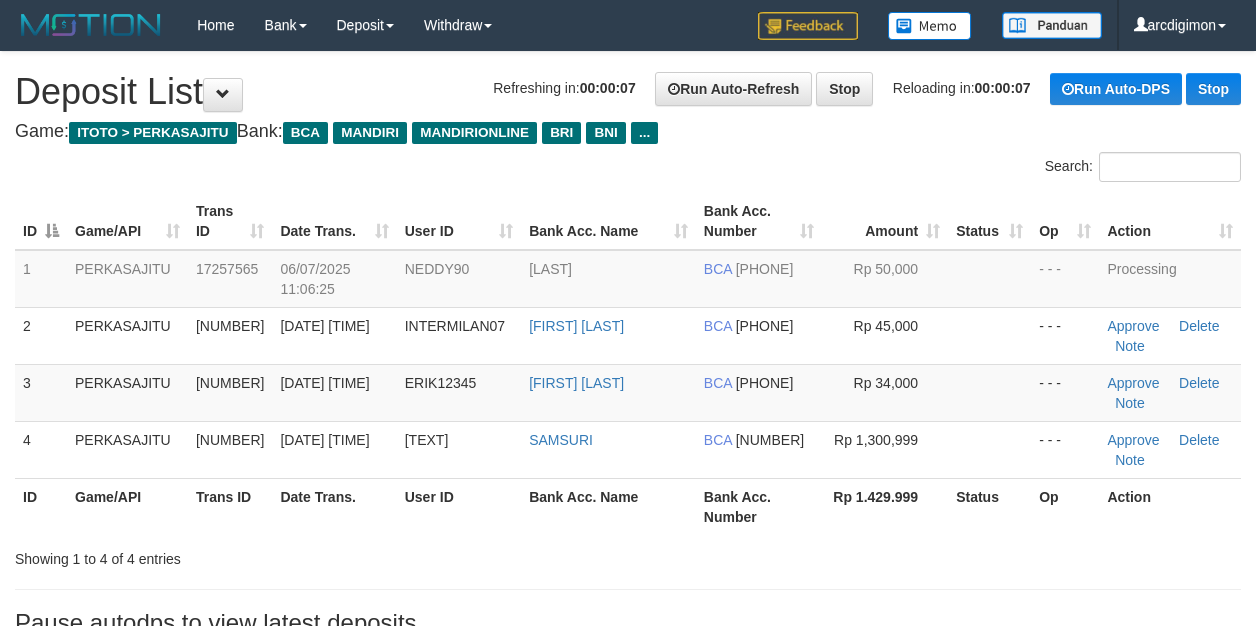 scroll, scrollTop: 0, scrollLeft: 0, axis: both 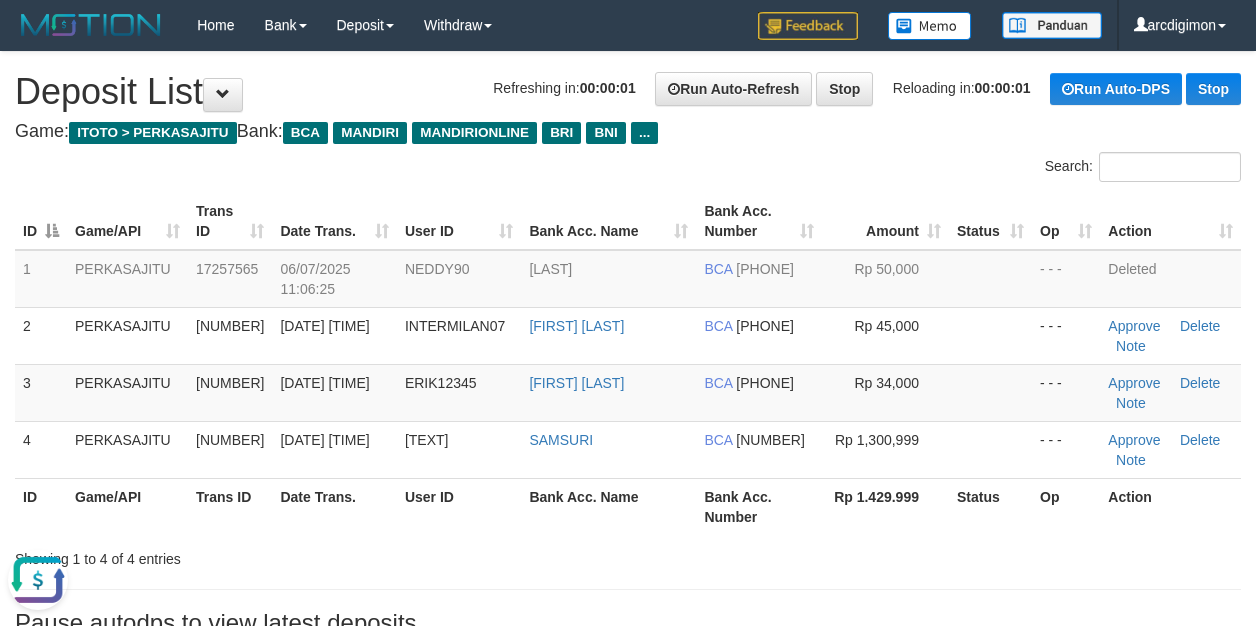 click on "Search:" at bounding box center (942, 169) 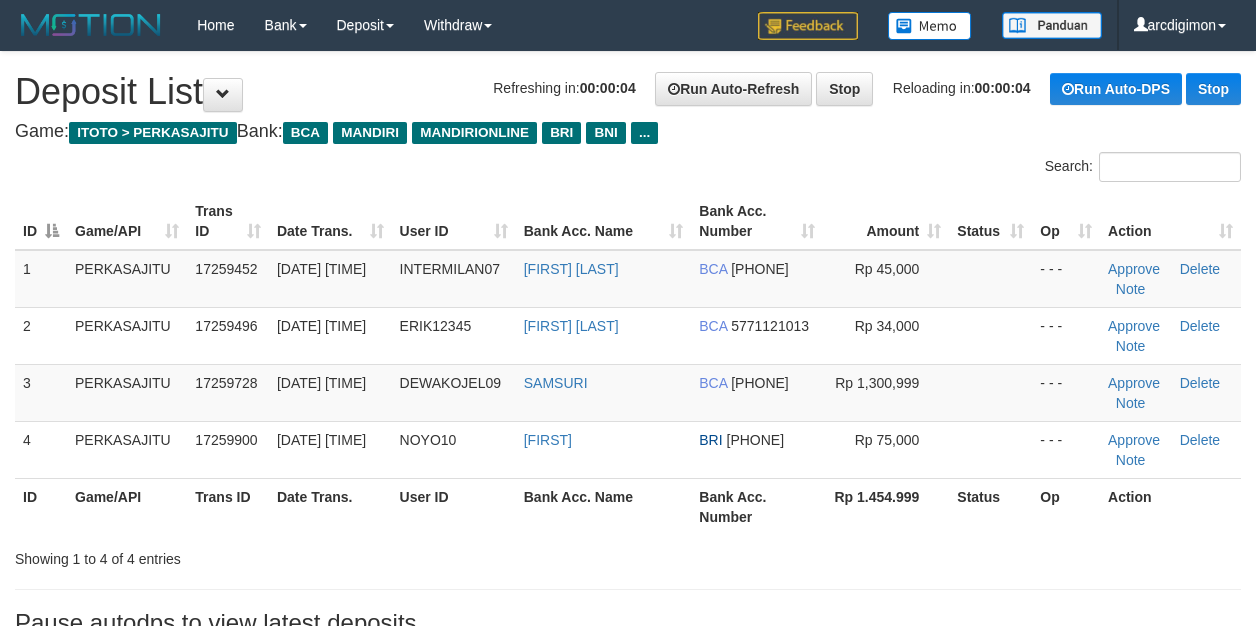 scroll, scrollTop: 0, scrollLeft: 0, axis: both 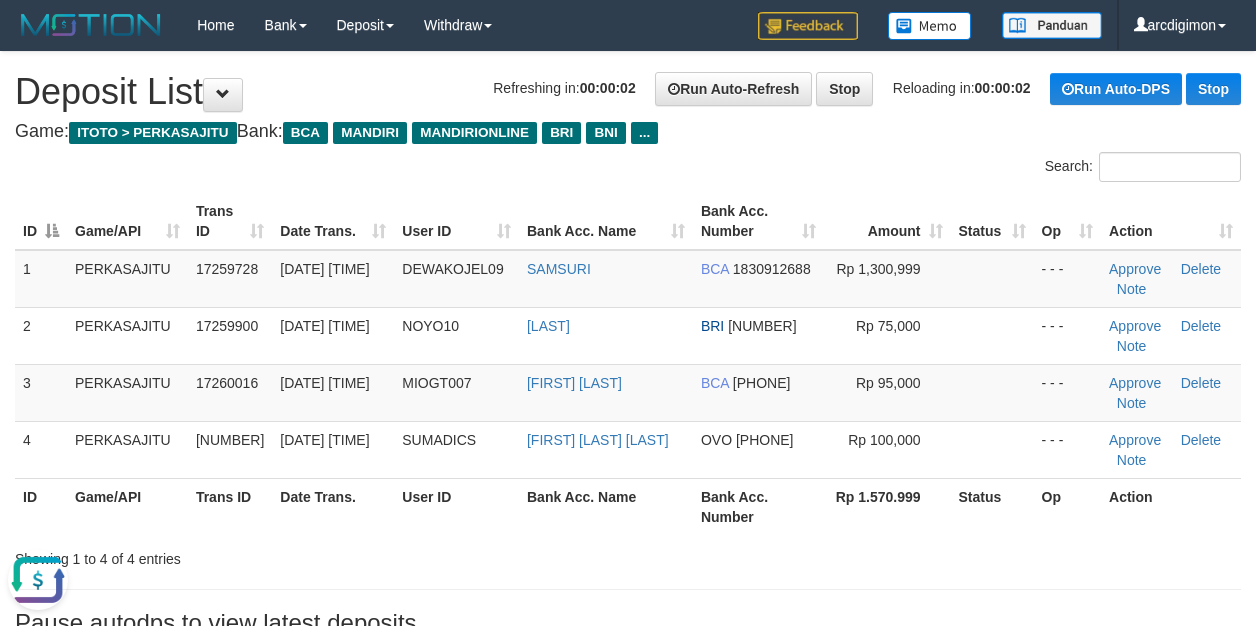 click on "Search:" at bounding box center [942, 169] 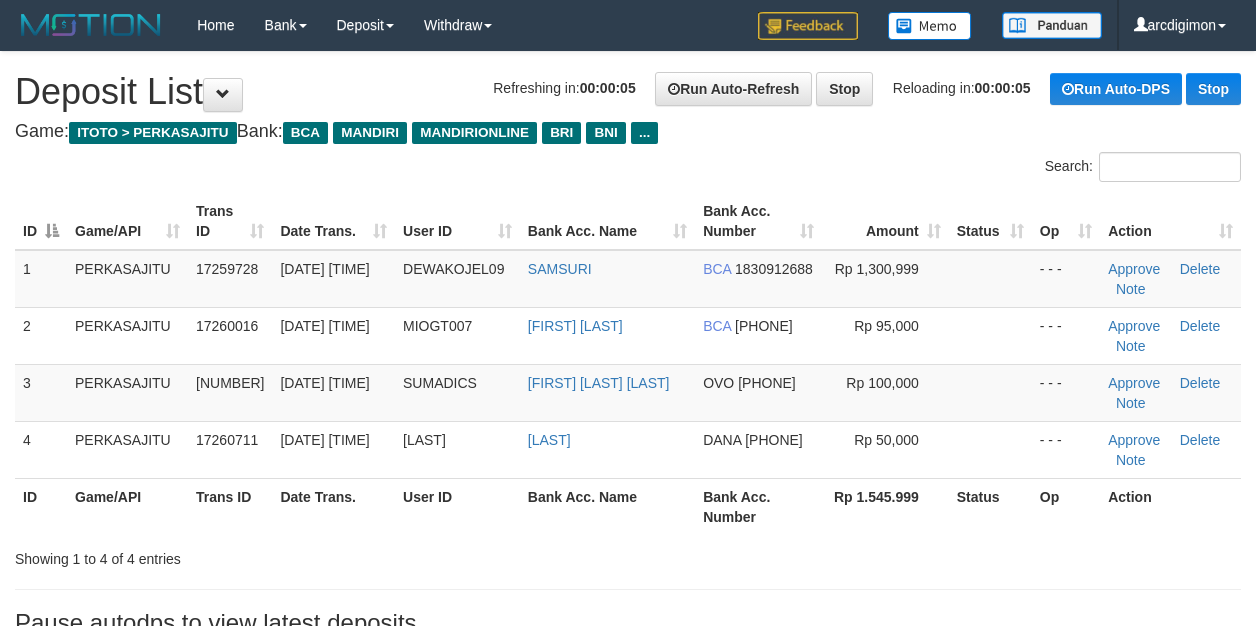 scroll, scrollTop: 0, scrollLeft: 0, axis: both 